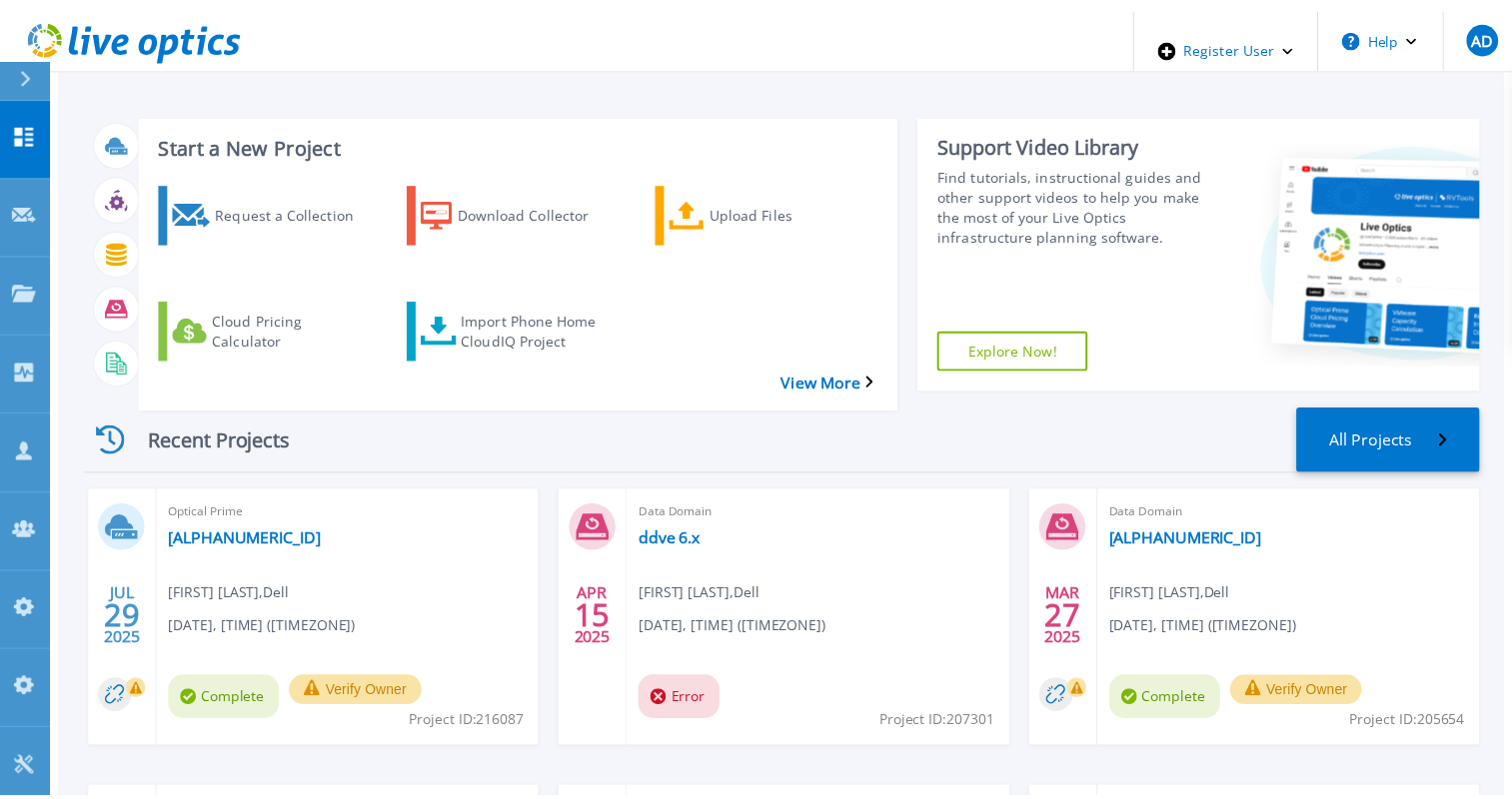 scroll, scrollTop: 0, scrollLeft: 0, axis: both 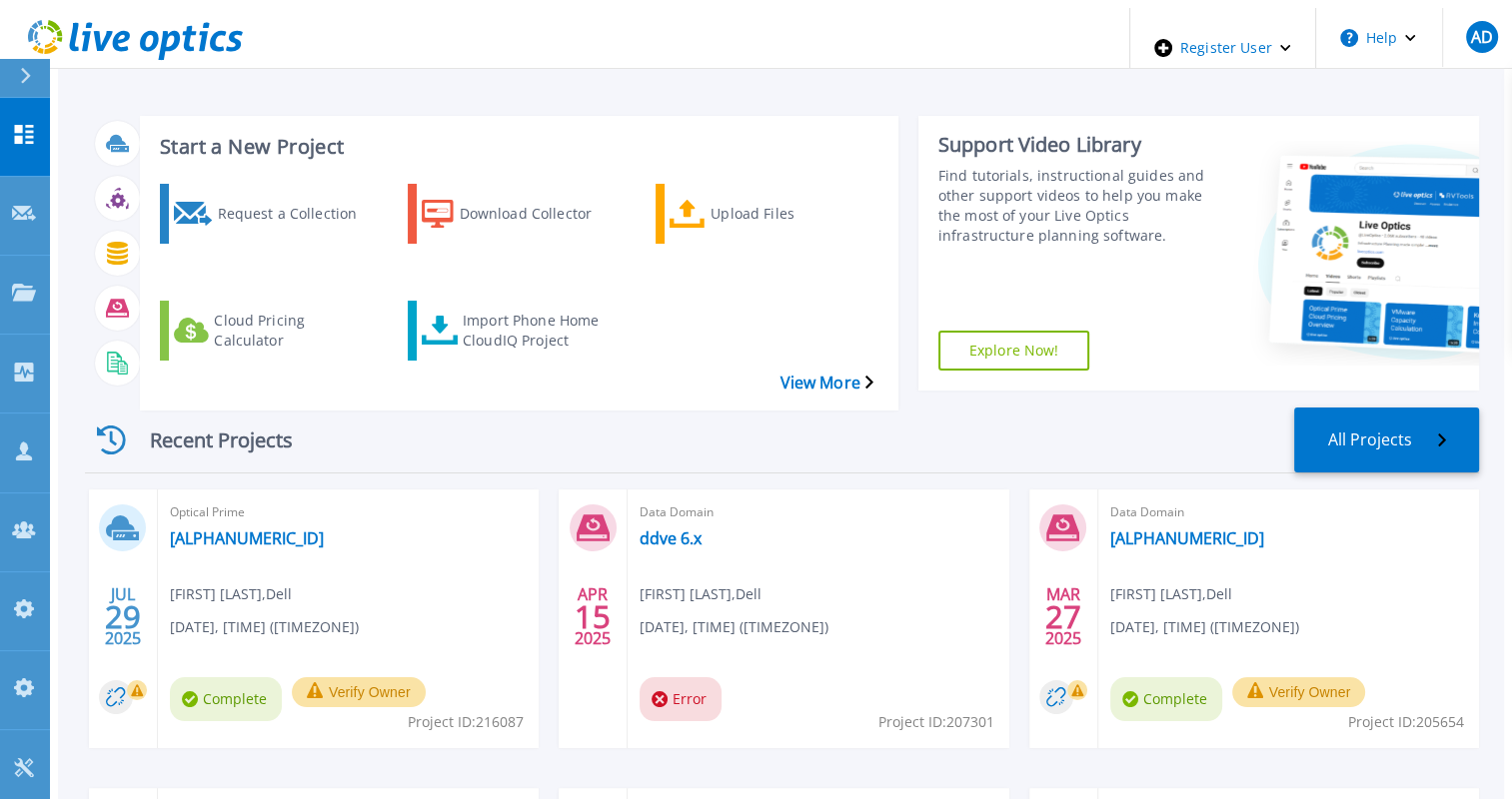 click at bounding box center [34, 78] 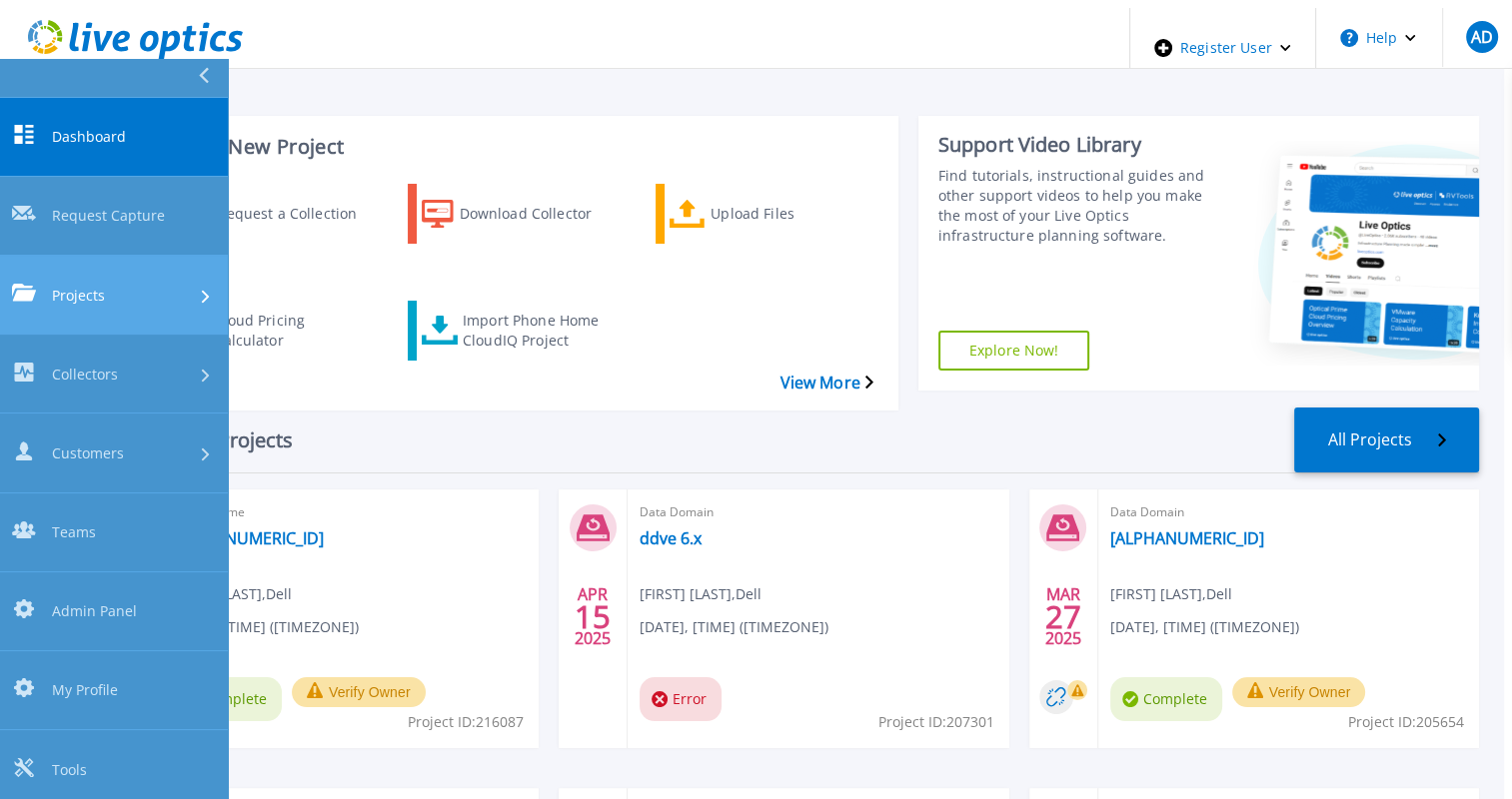 click on "Projects" at bounding box center [114, 294] 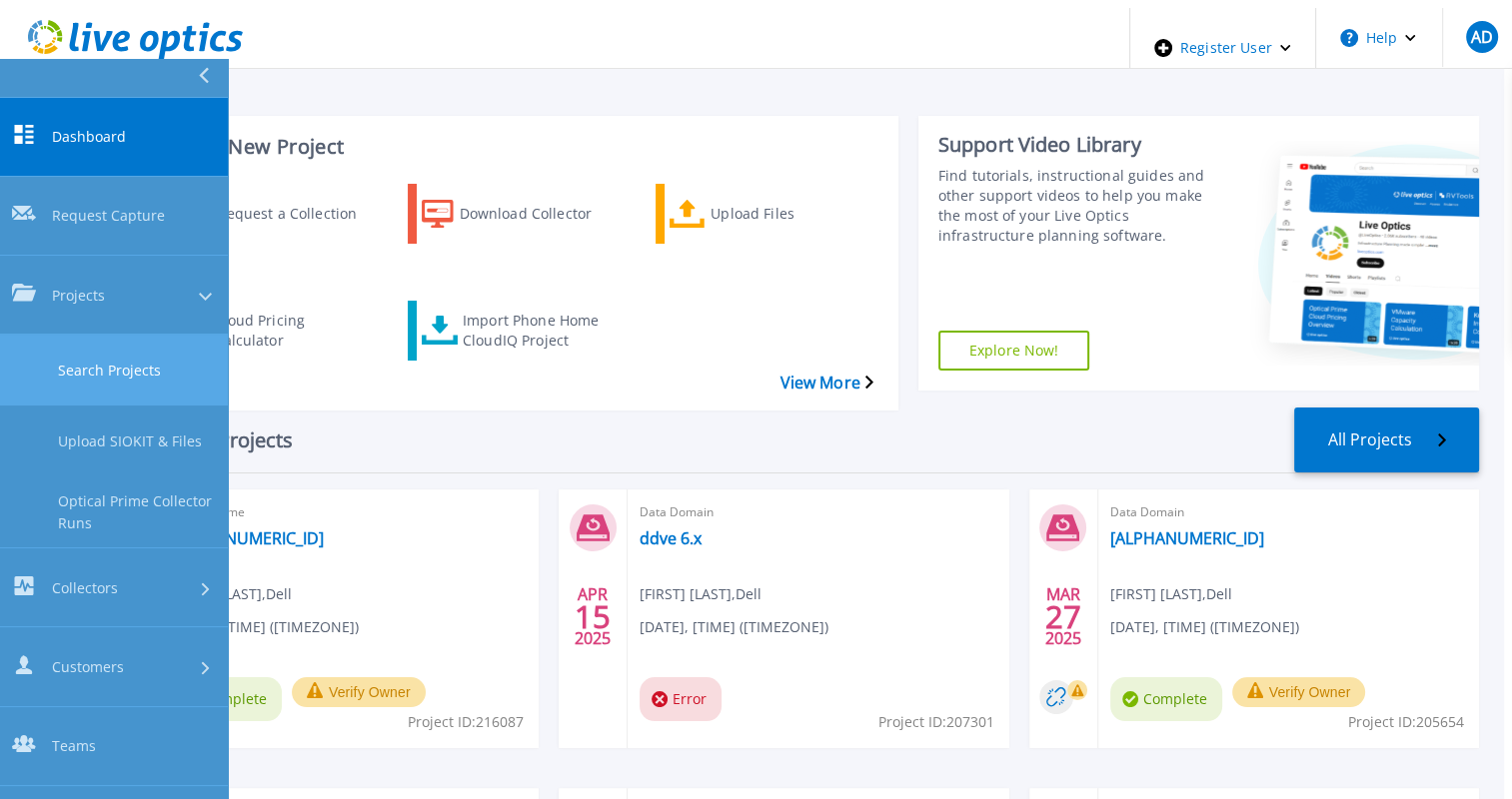 click on "Search Projects" at bounding box center (114, 370) 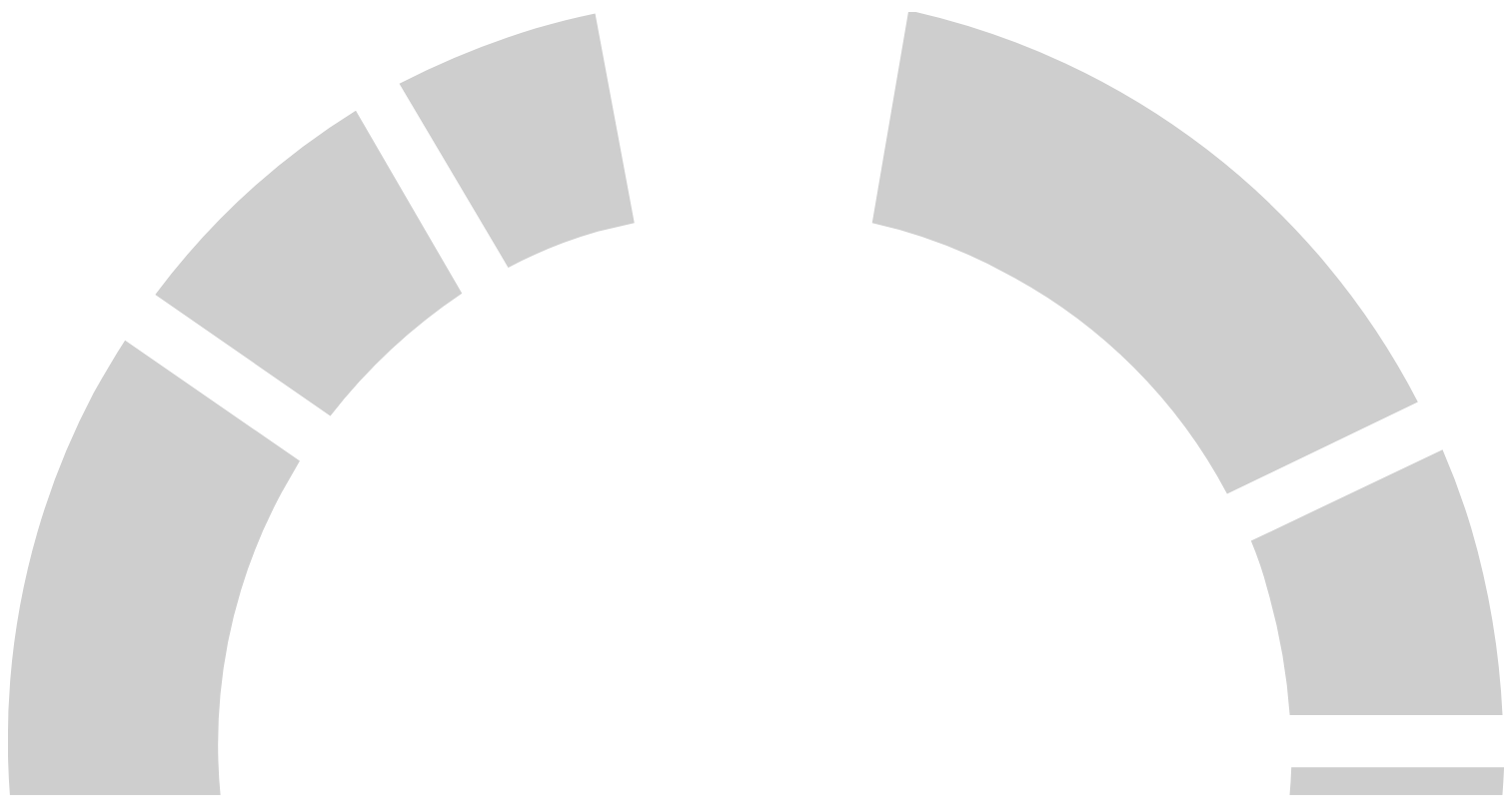 scroll, scrollTop: 0, scrollLeft: 0, axis: both 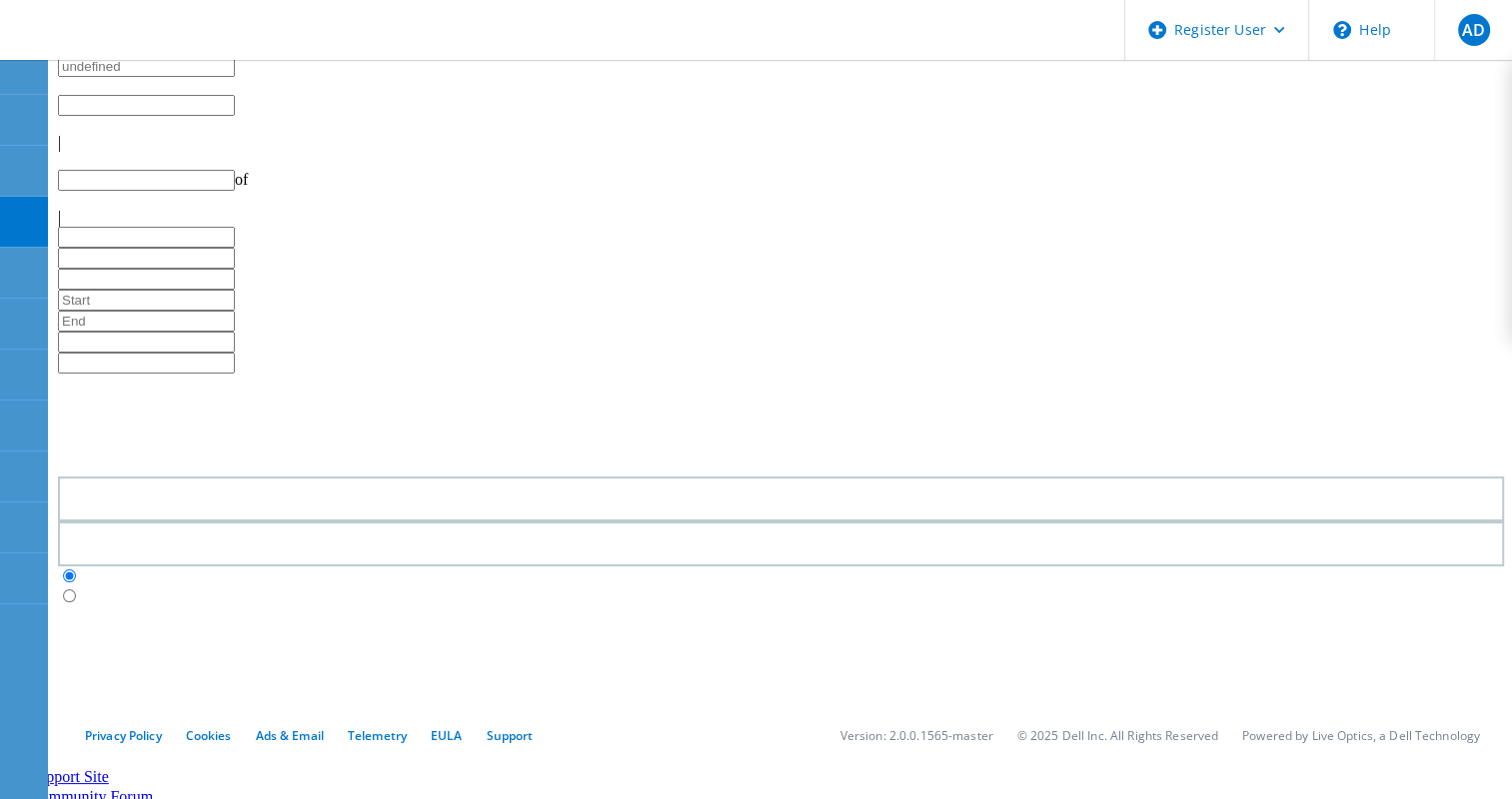 type on "1" 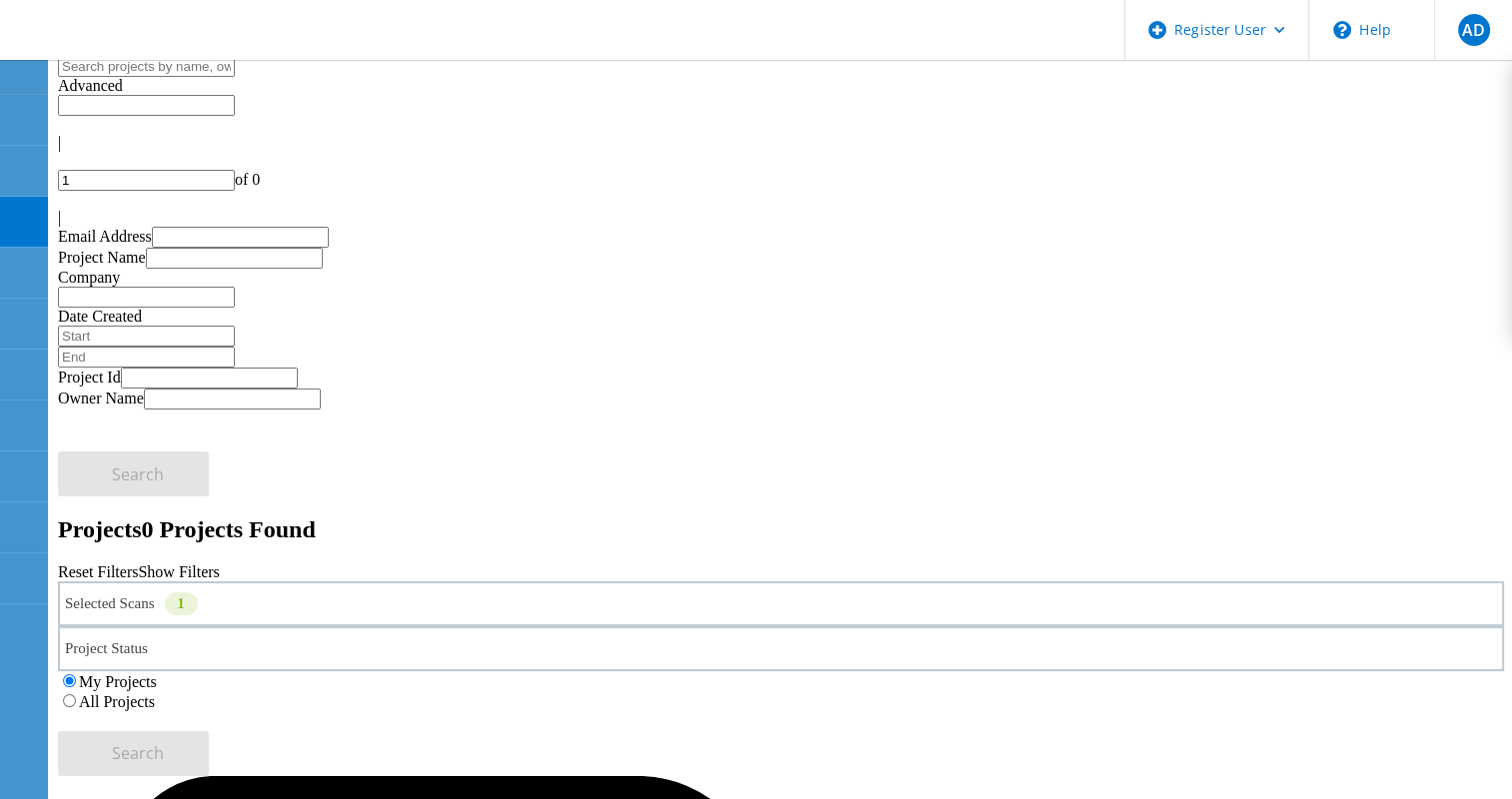 click on "Selected Scans   1" 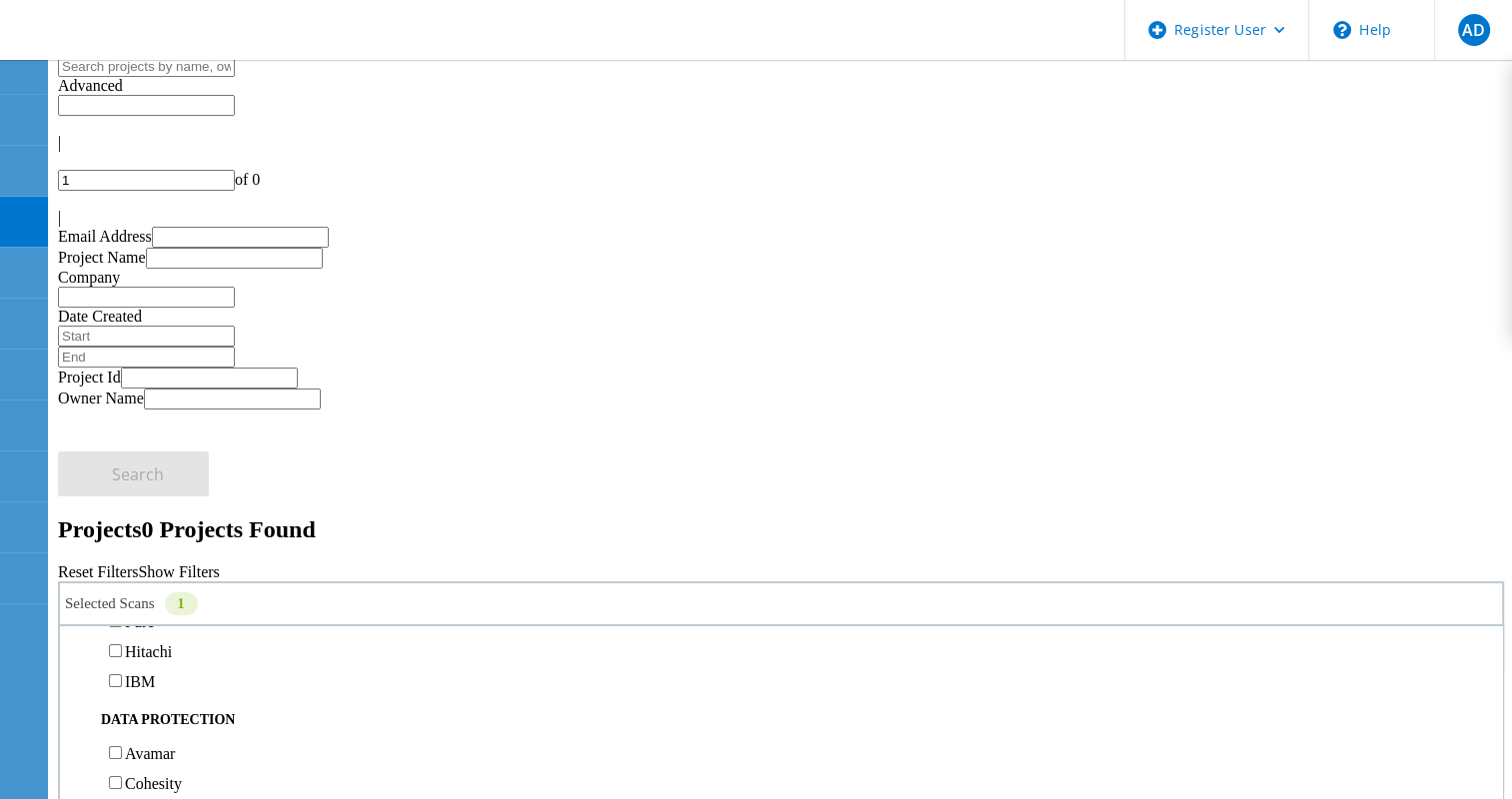 scroll, scrollTop: 728, scrollLeft: 0, axis: vertical 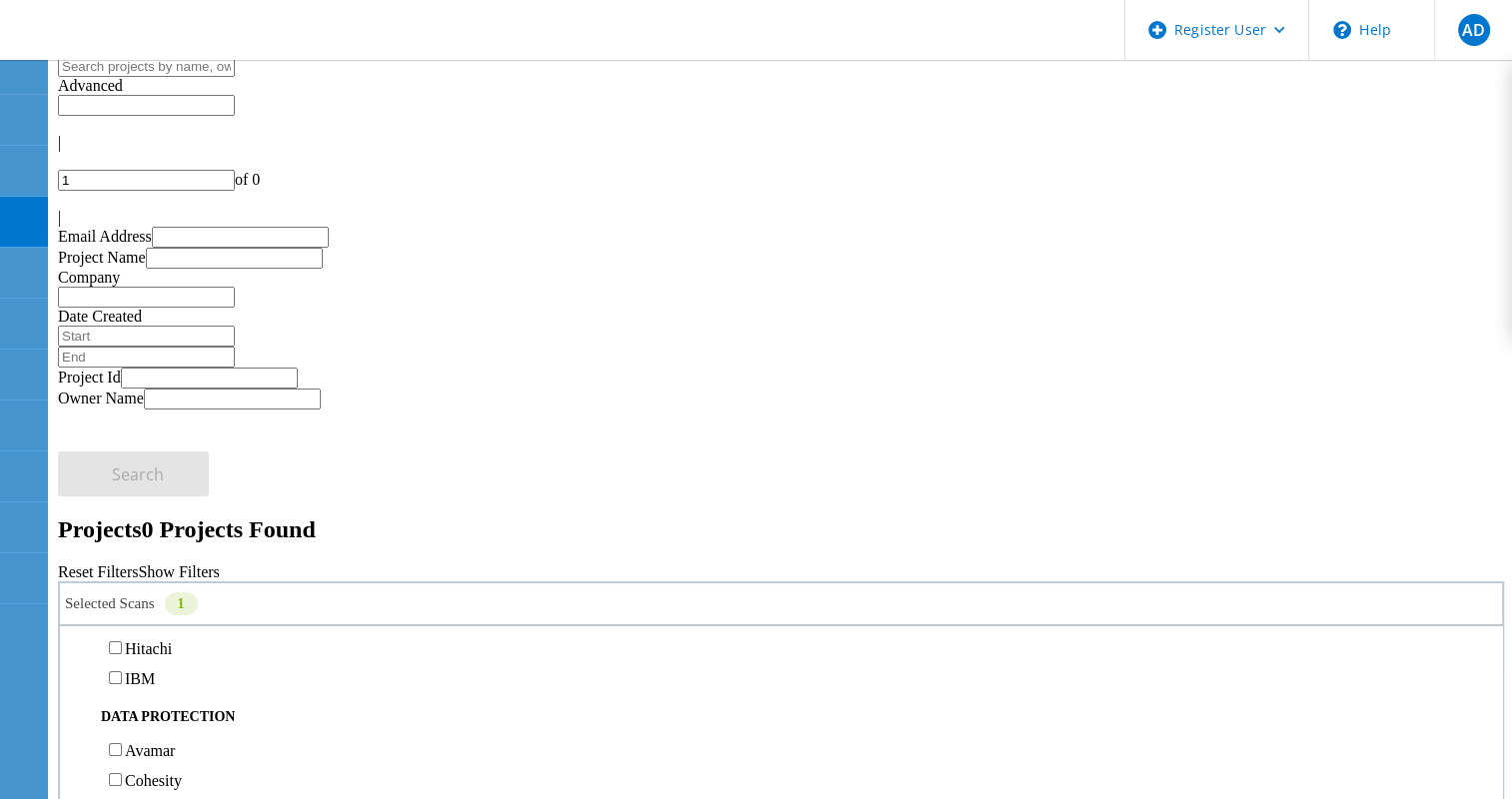 click on "Isilon/PowerScale" 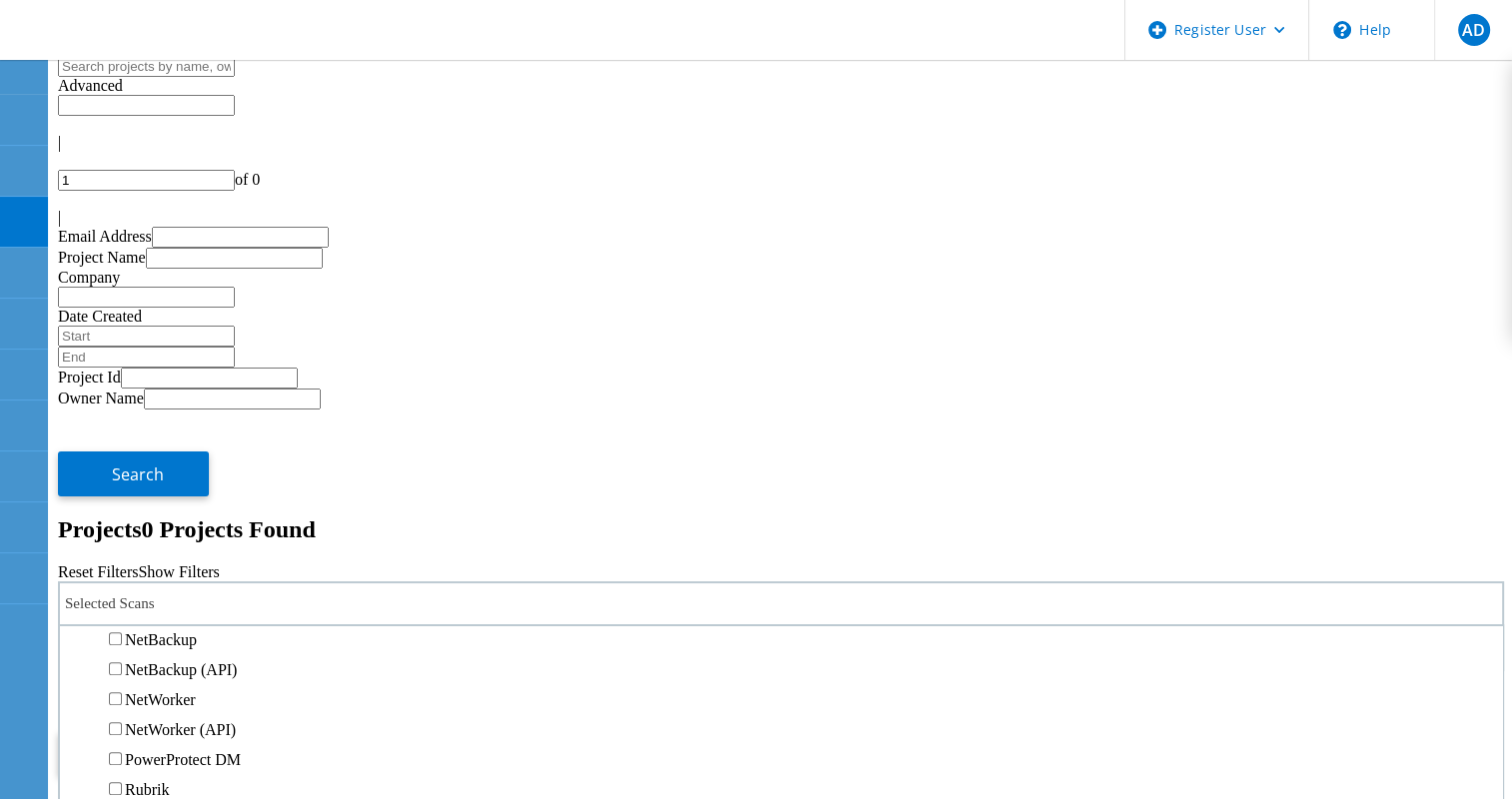 scroll, scrollTop: 1081, scrollLeft: 0, axis: vertical 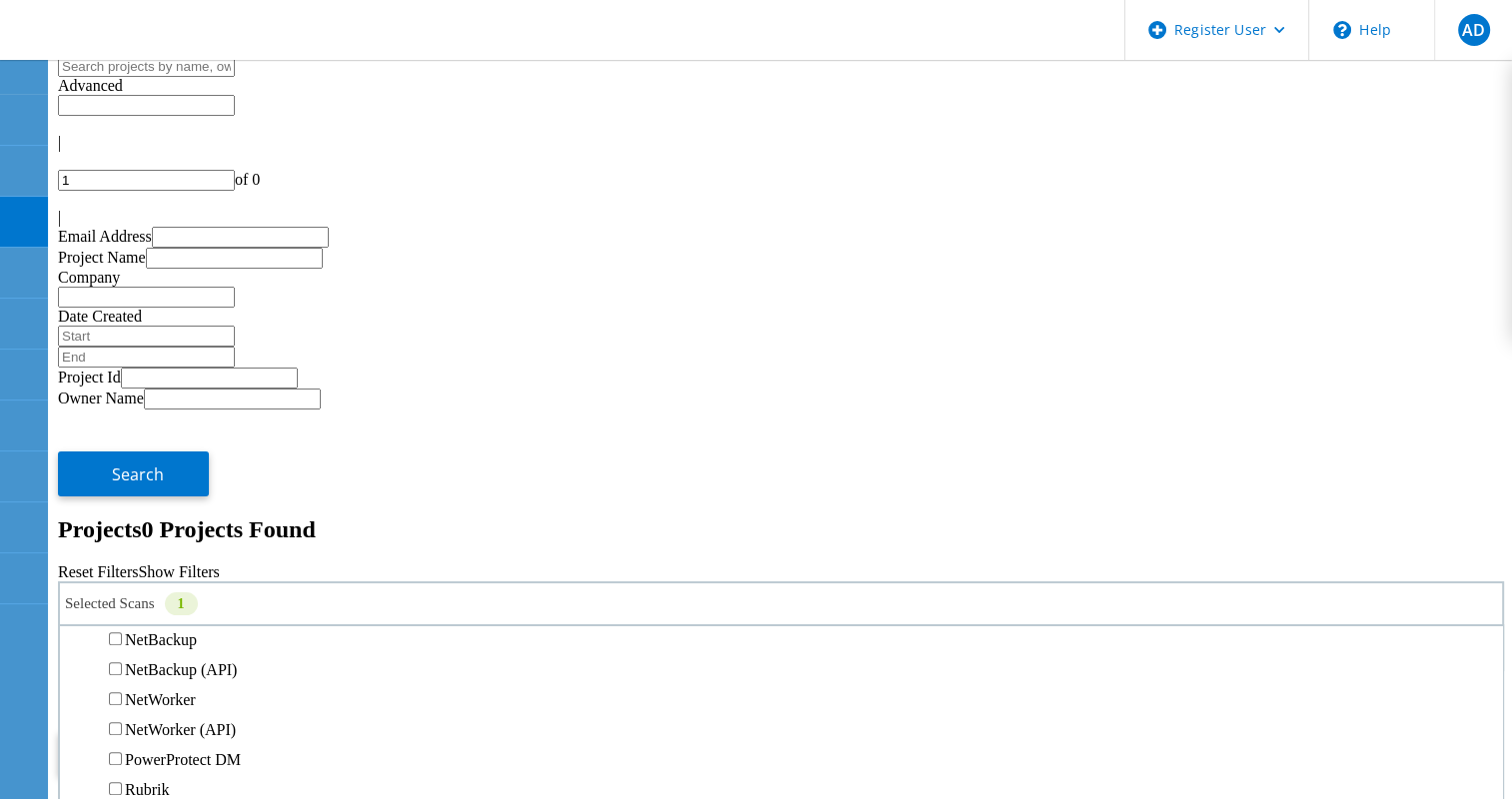click on "All Projects" 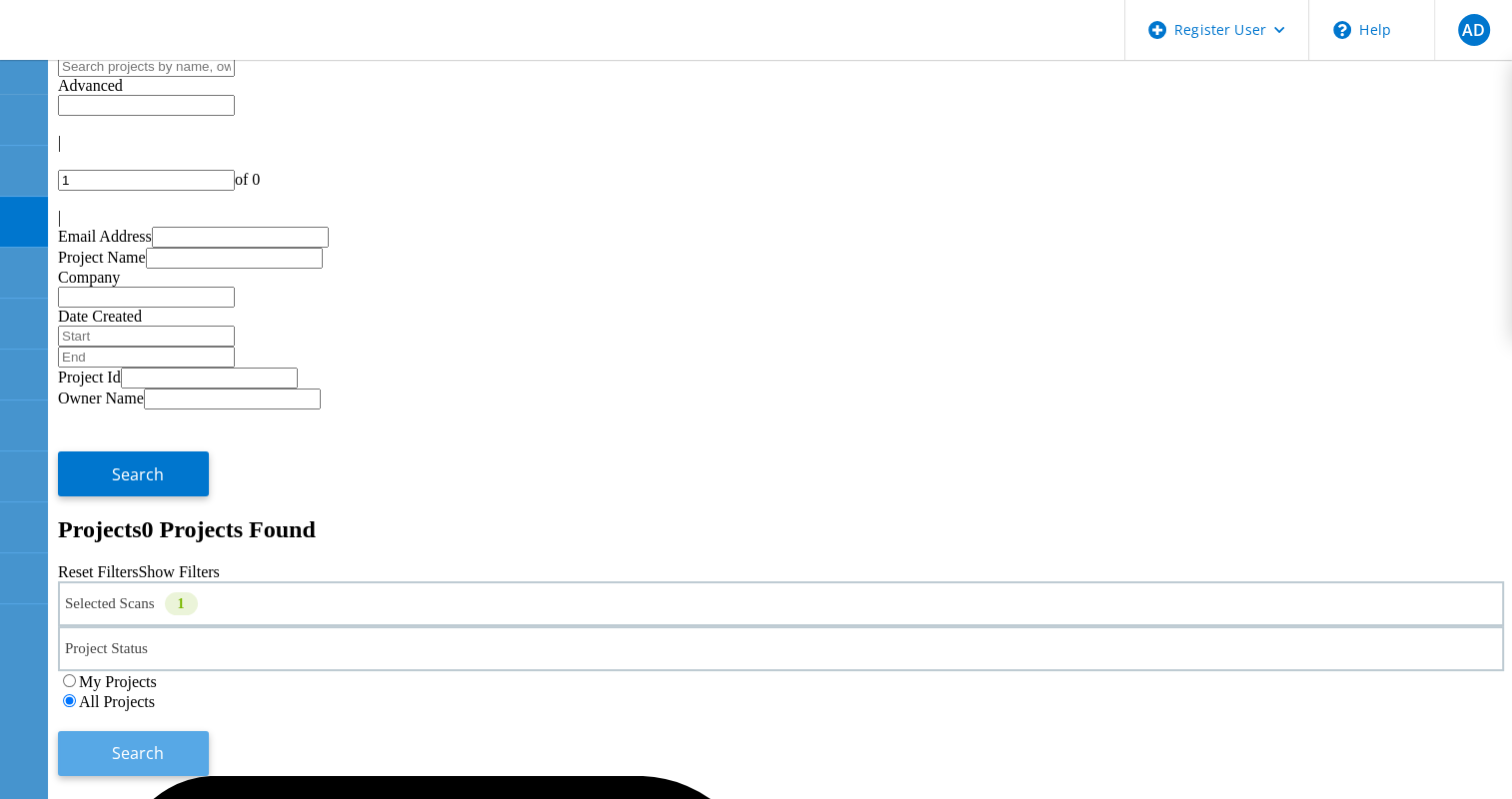 click on "Search" 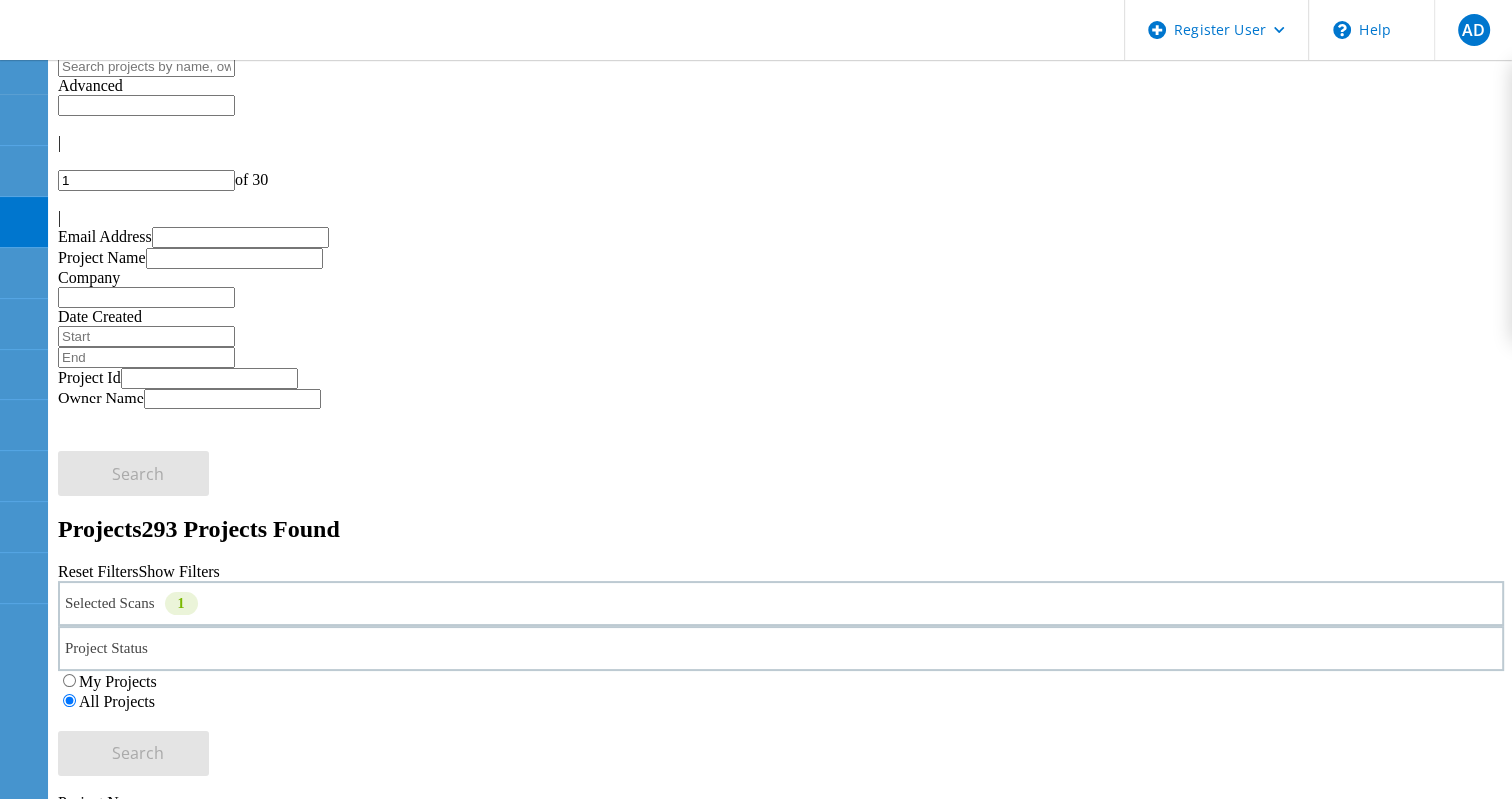 click on "Table Deletion Test AVAMAR 1752757967_21" 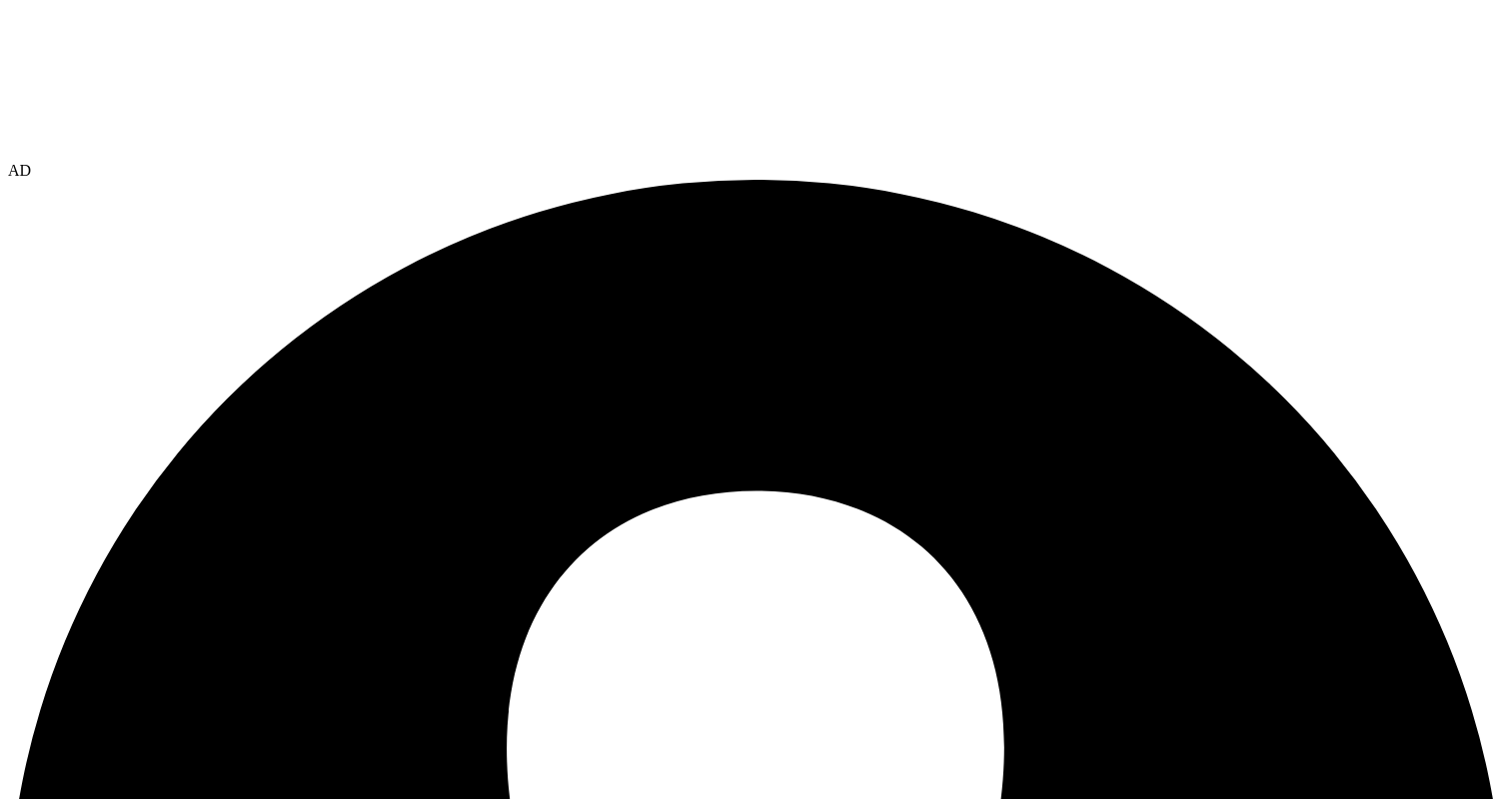 scroll, scrollTop: 0, scrollLeft: 0, axis: both 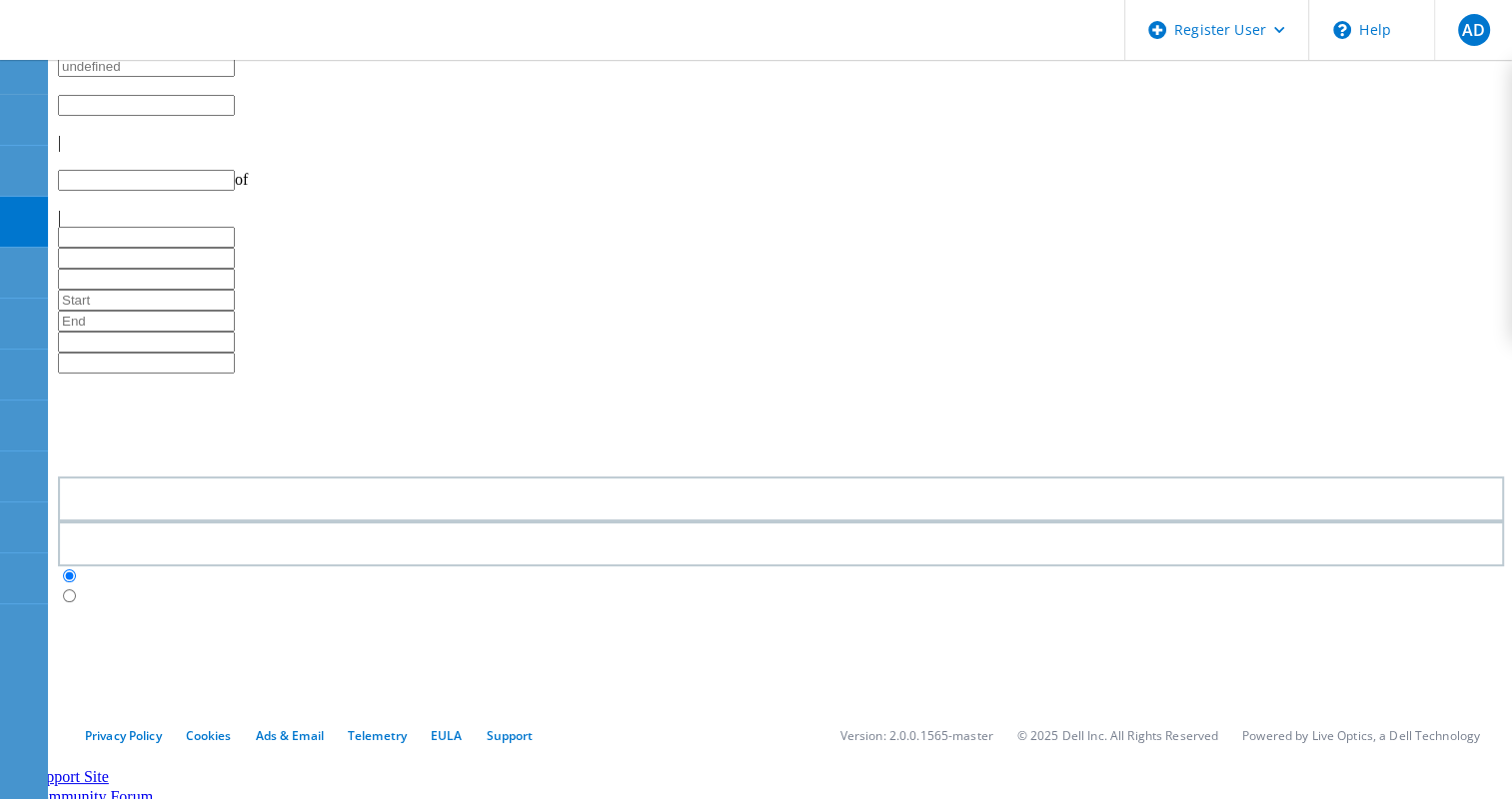 type on "1" 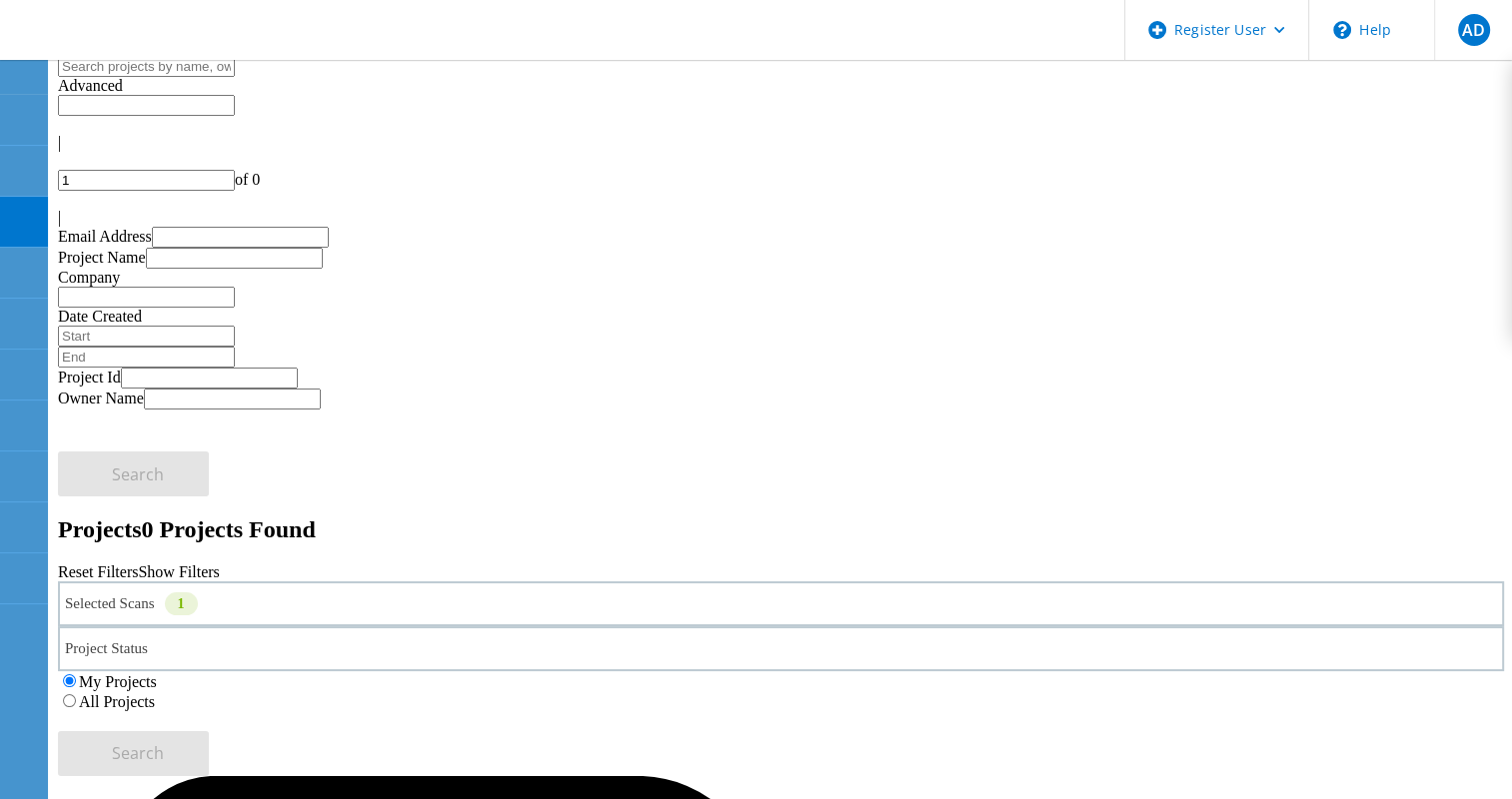 click on "1" 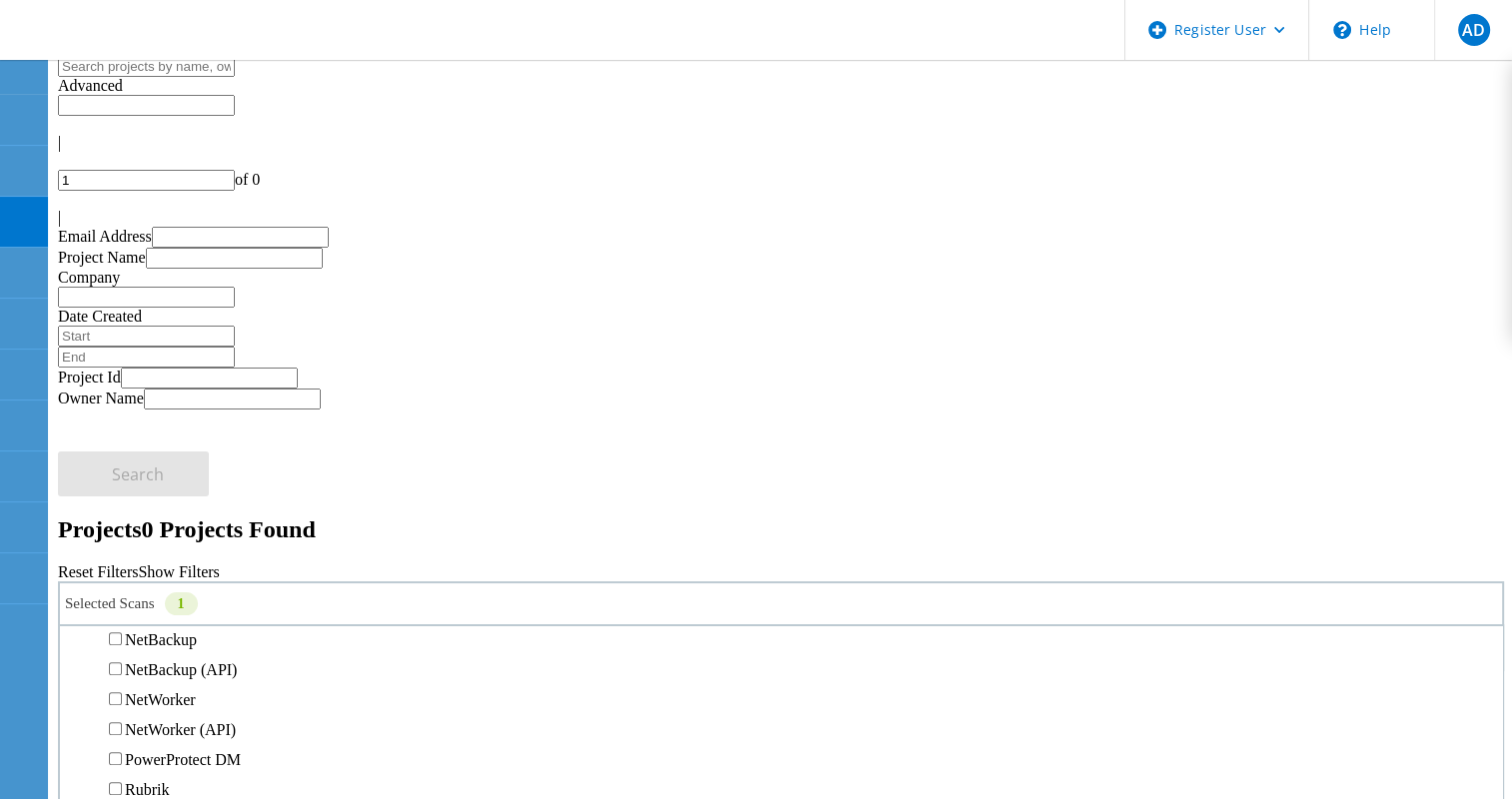 scroll, scrollTop: 1174, scrollLeft: 0, axis: vertical 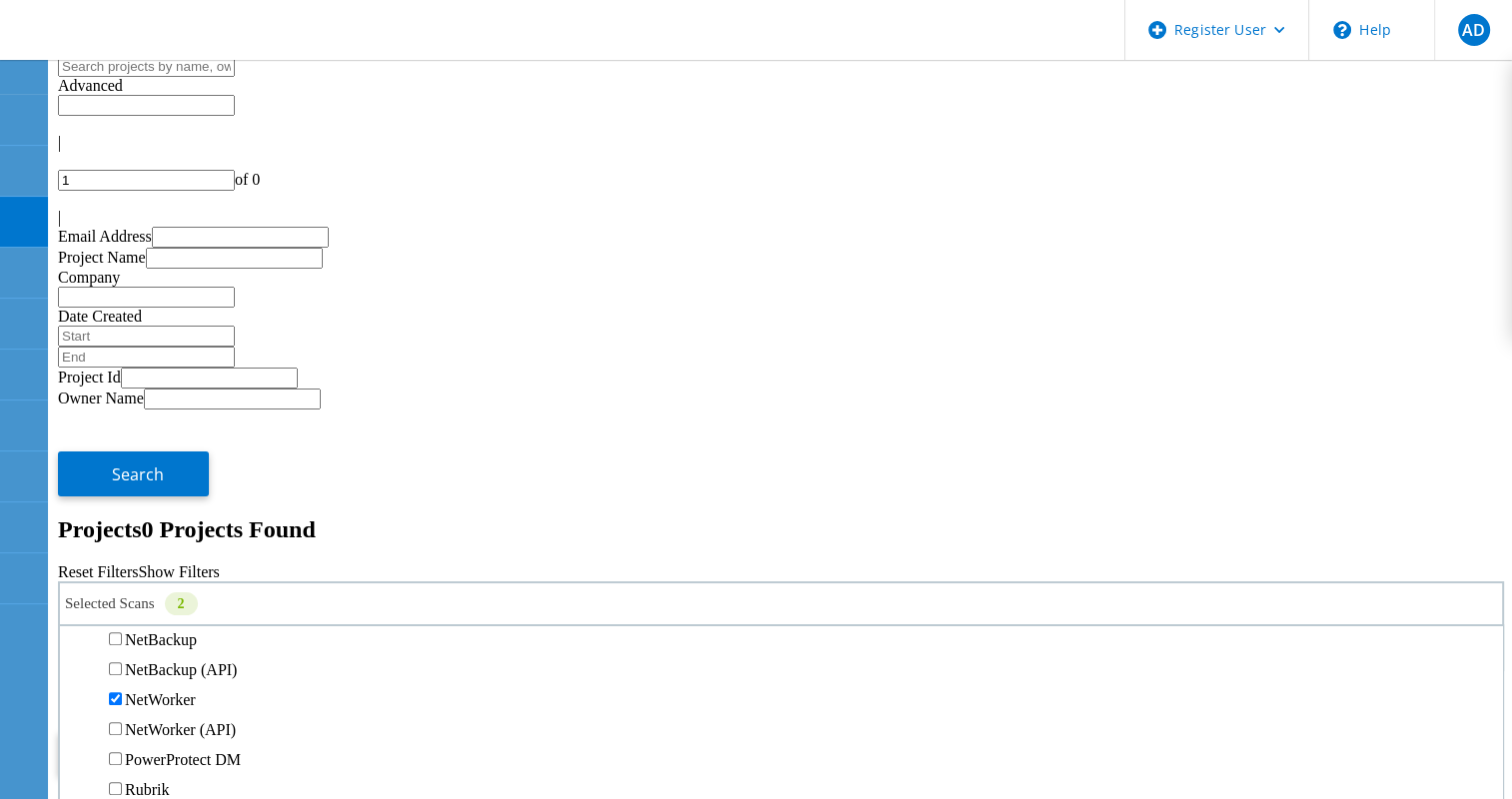 click on "Avamar" 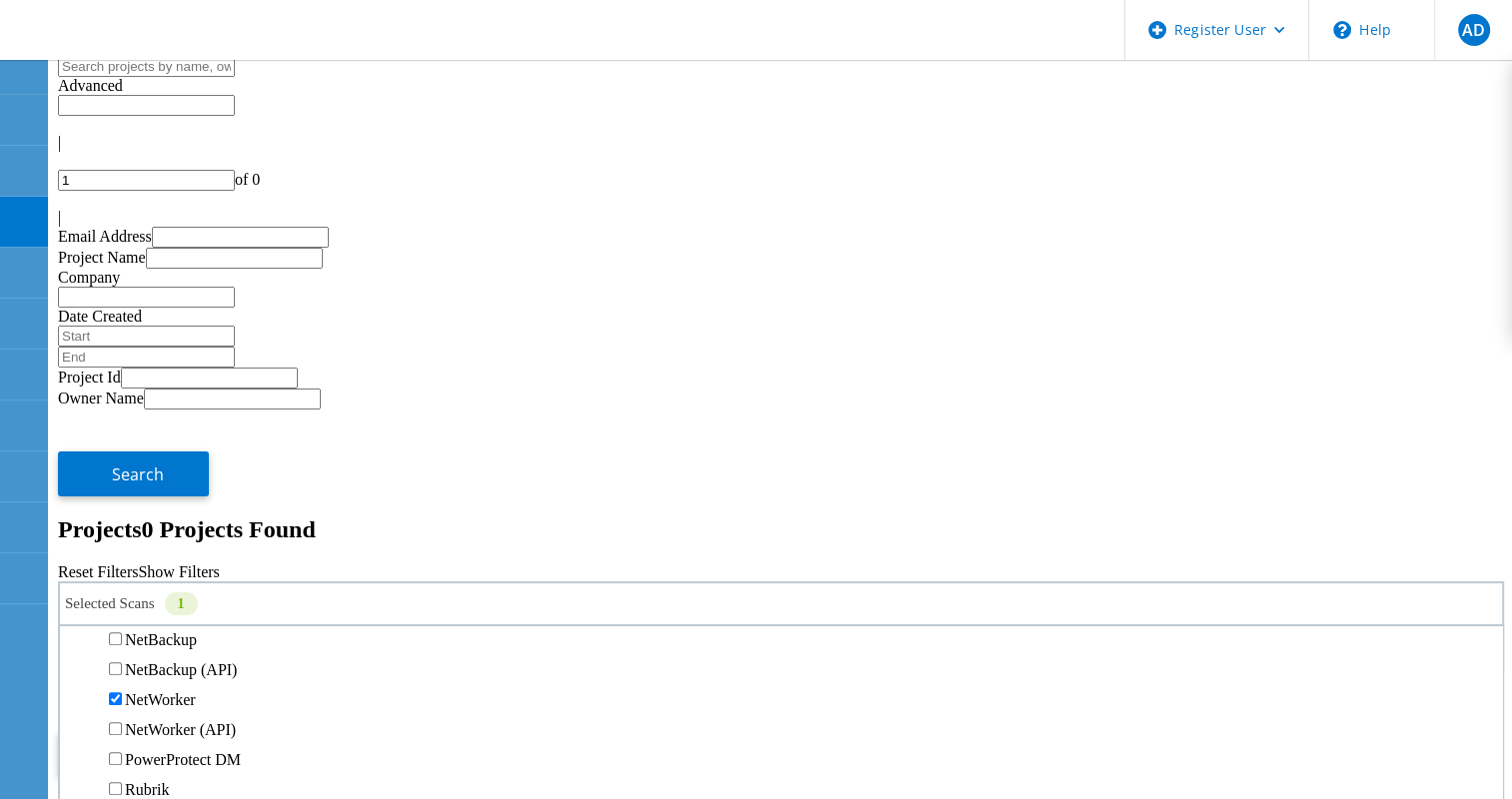 click on "All Projects" 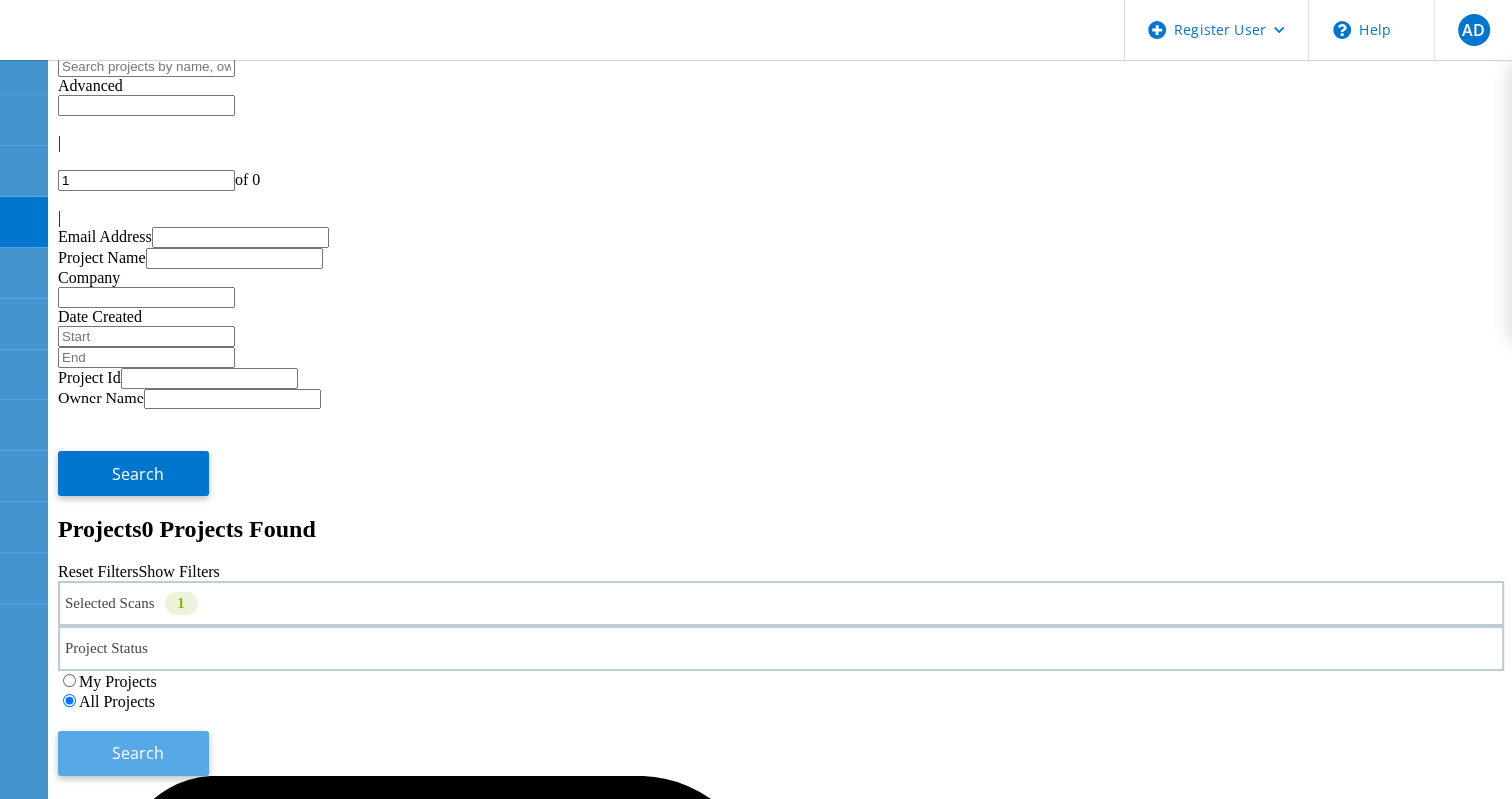 click on "Search" 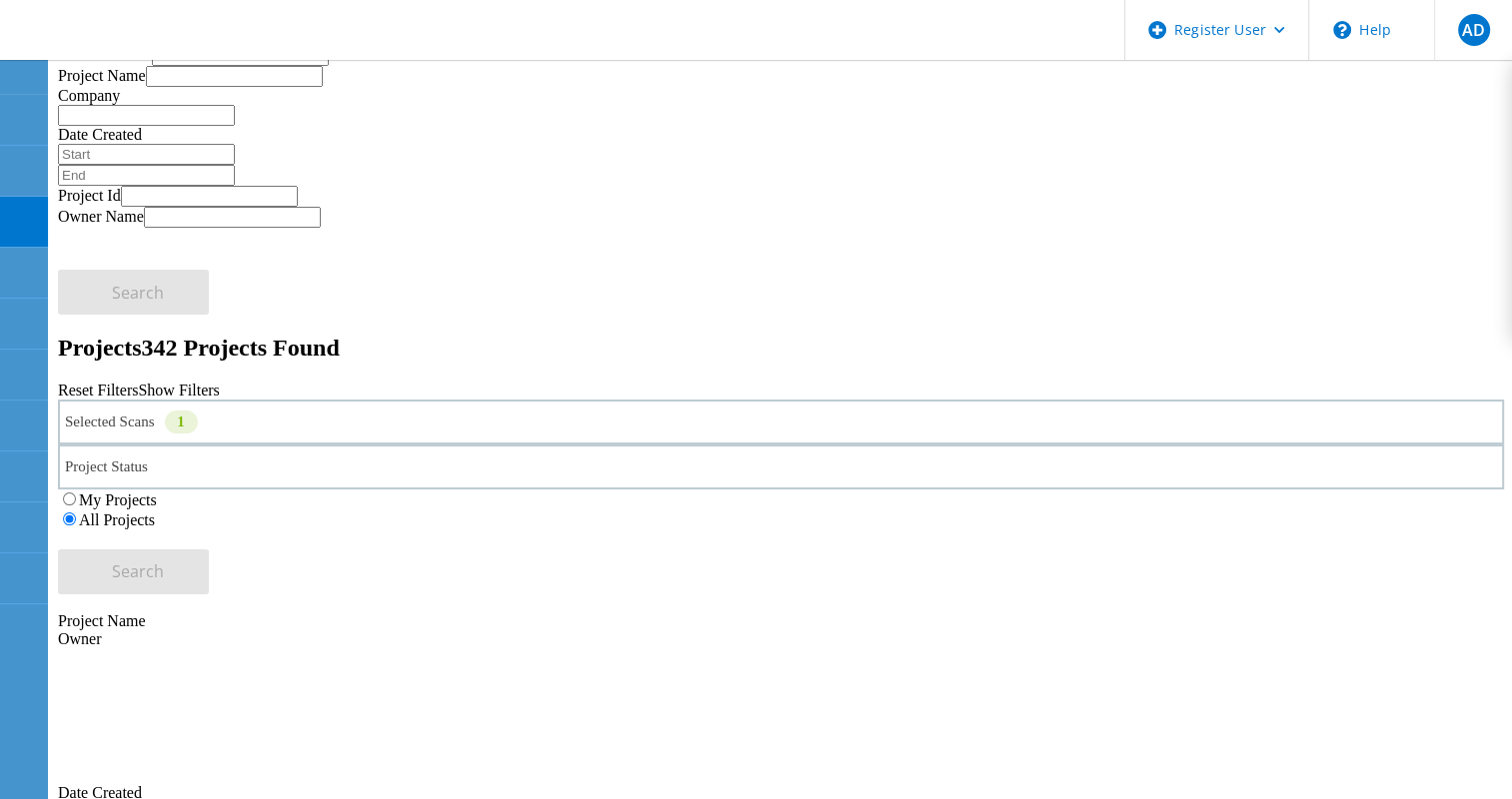 scroll, scrollTop: 208, scrollLeft: 0, axis: vertical 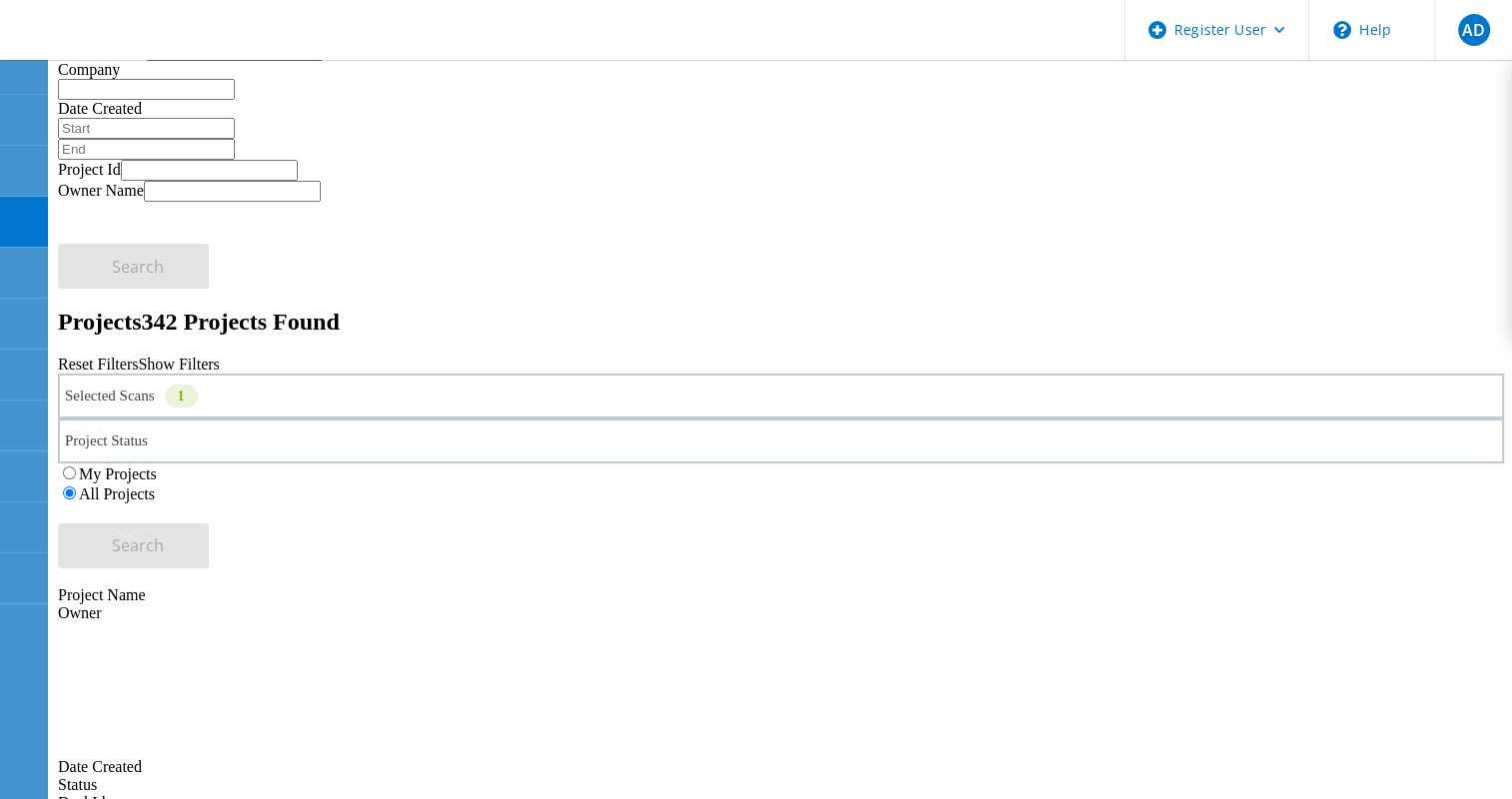 click on "Table Deletion Test NETWORKER 1752758058_22" 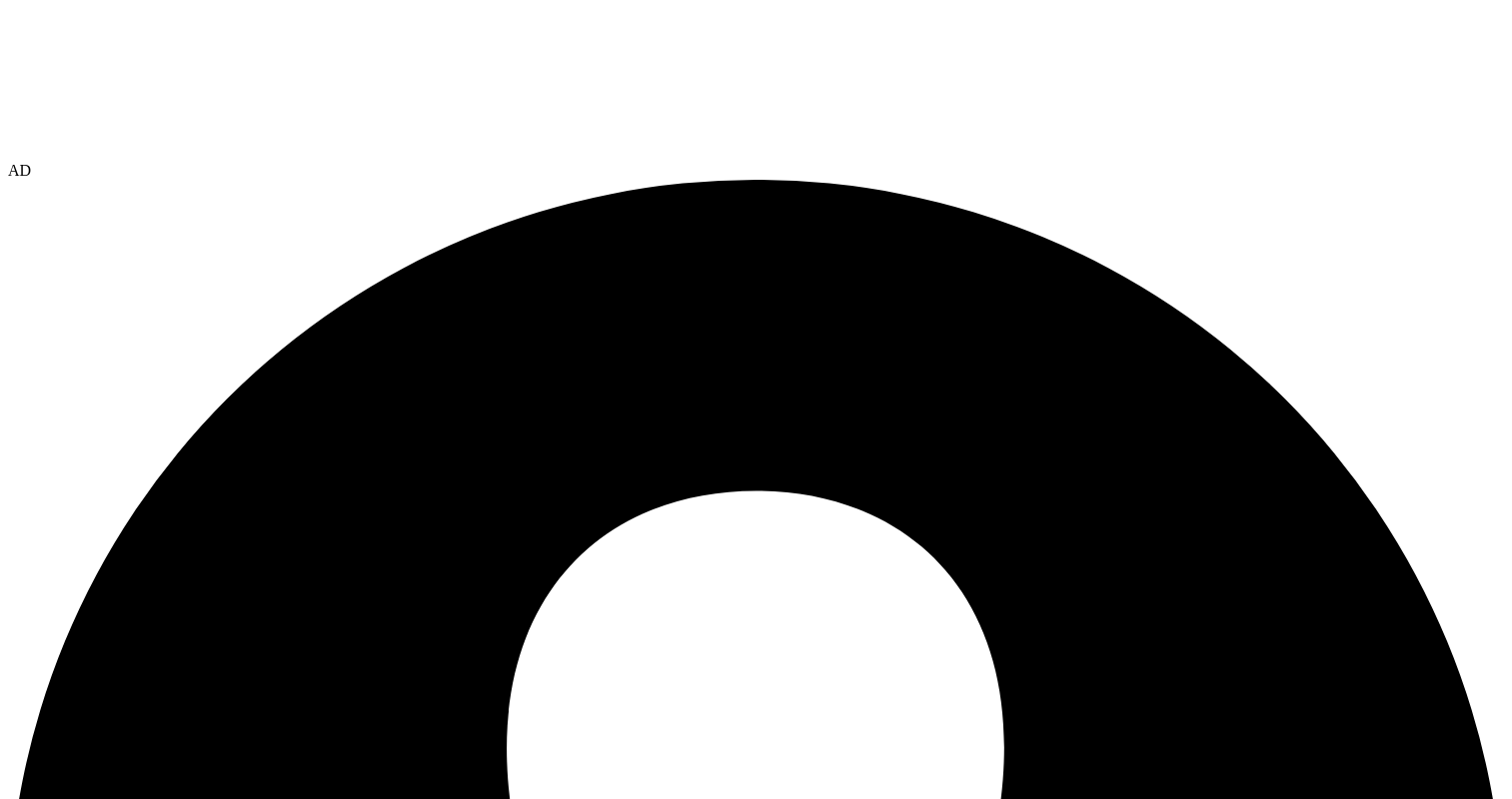scroll, scrollTop: 0, scrollLeft: 0, axis: both 